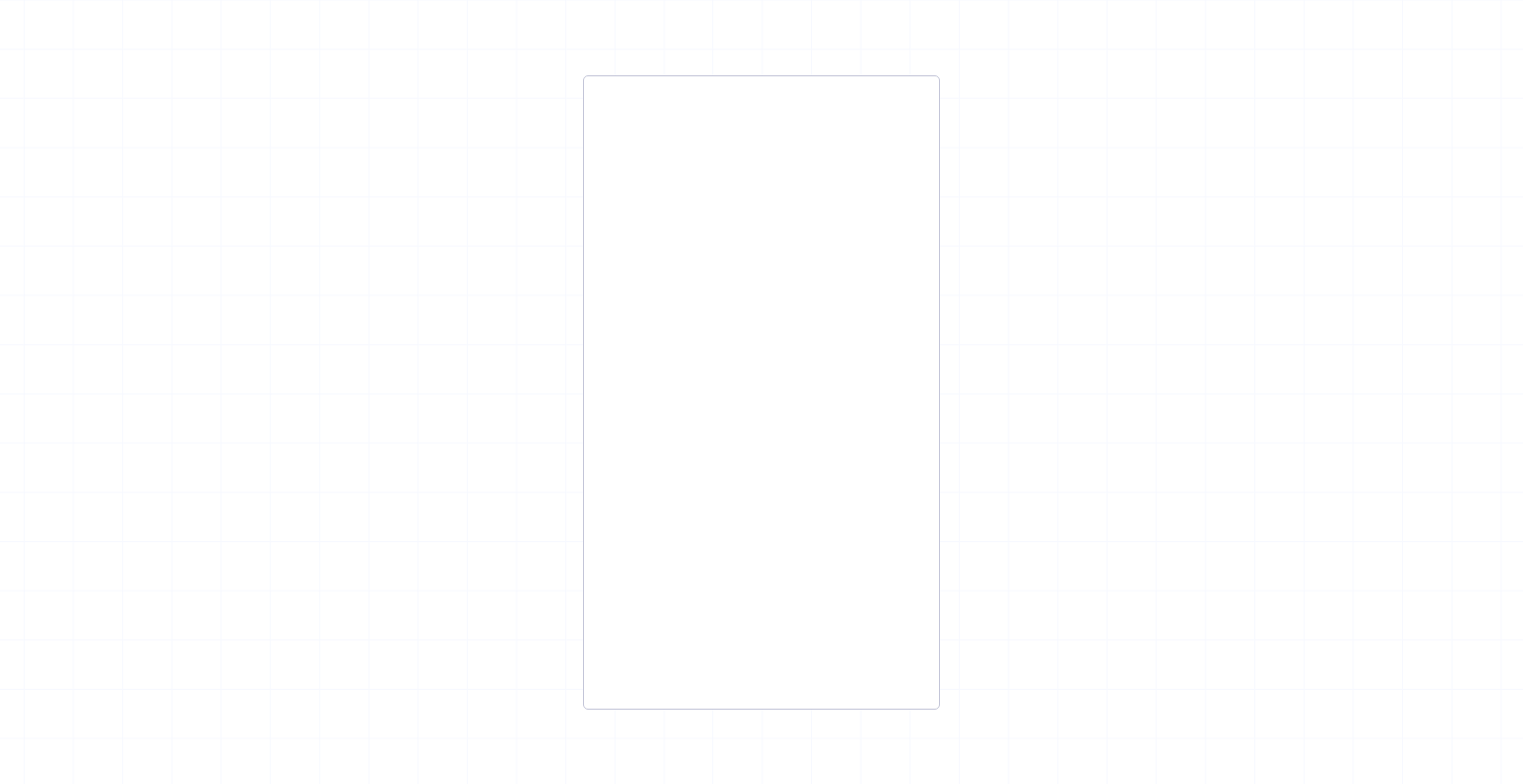 click at bounding box center [762, 392] 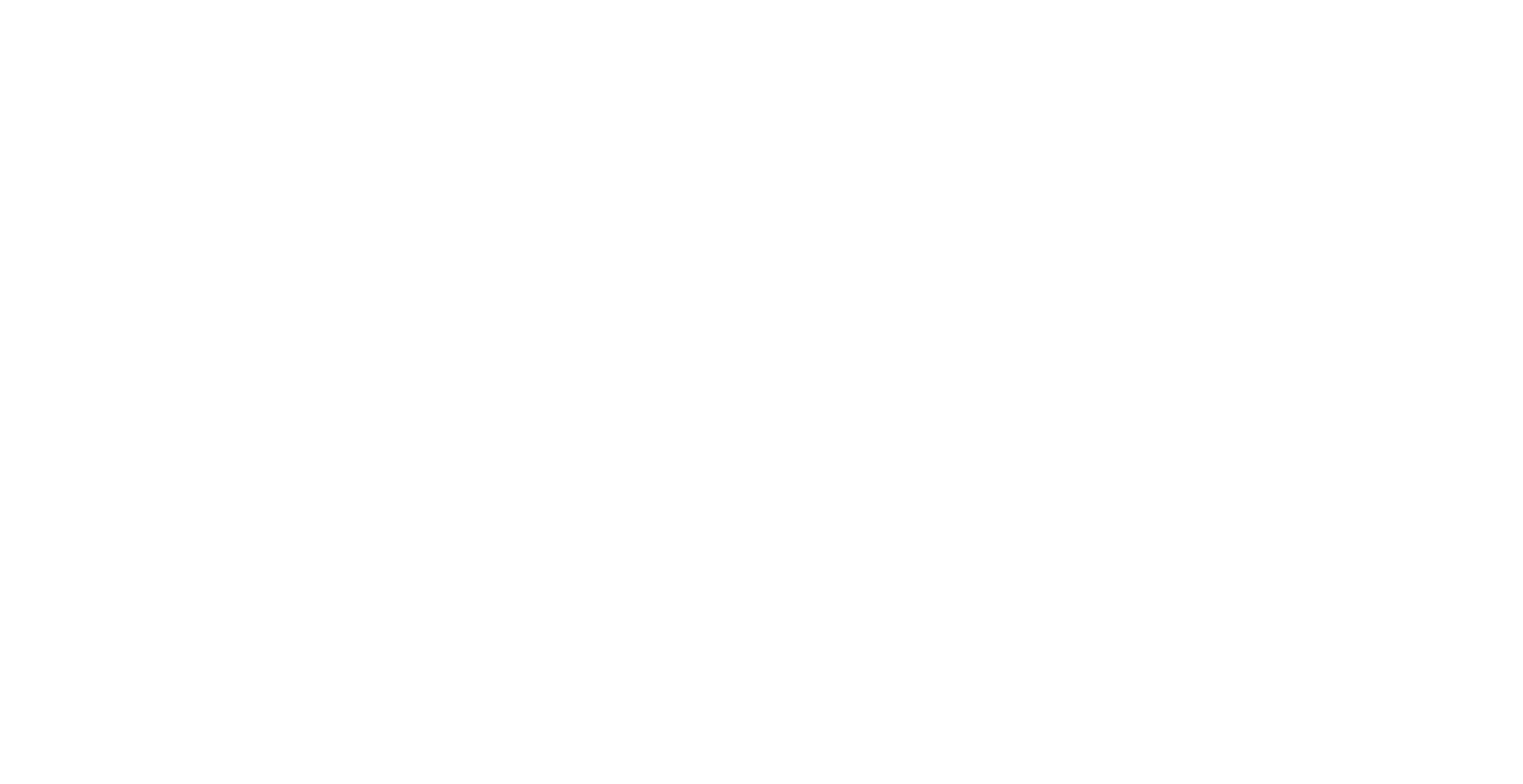 scroll, scrollTop: 0, scrollLeft: 0, axis: both 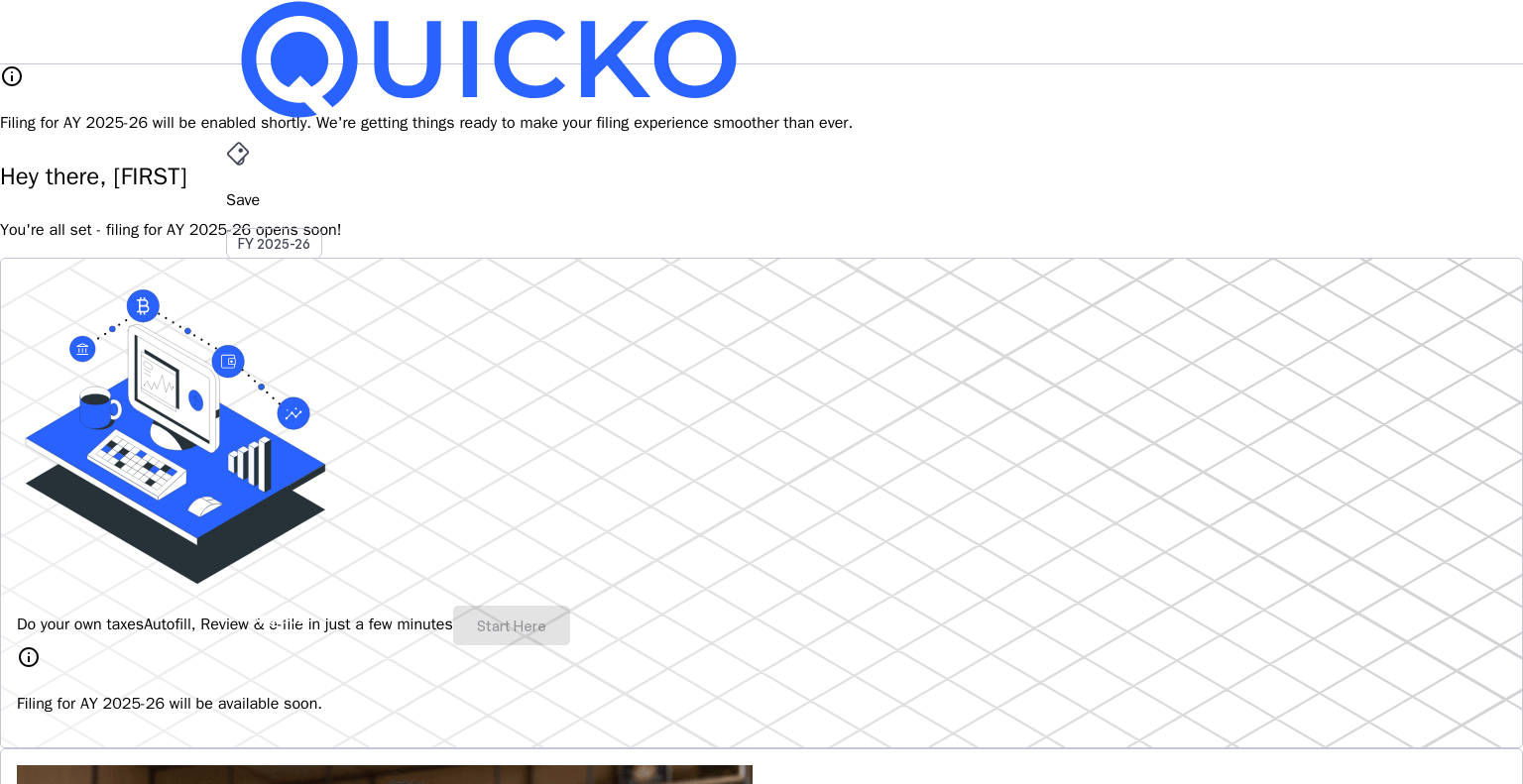 click on "File" at bounding box center [762, 404] 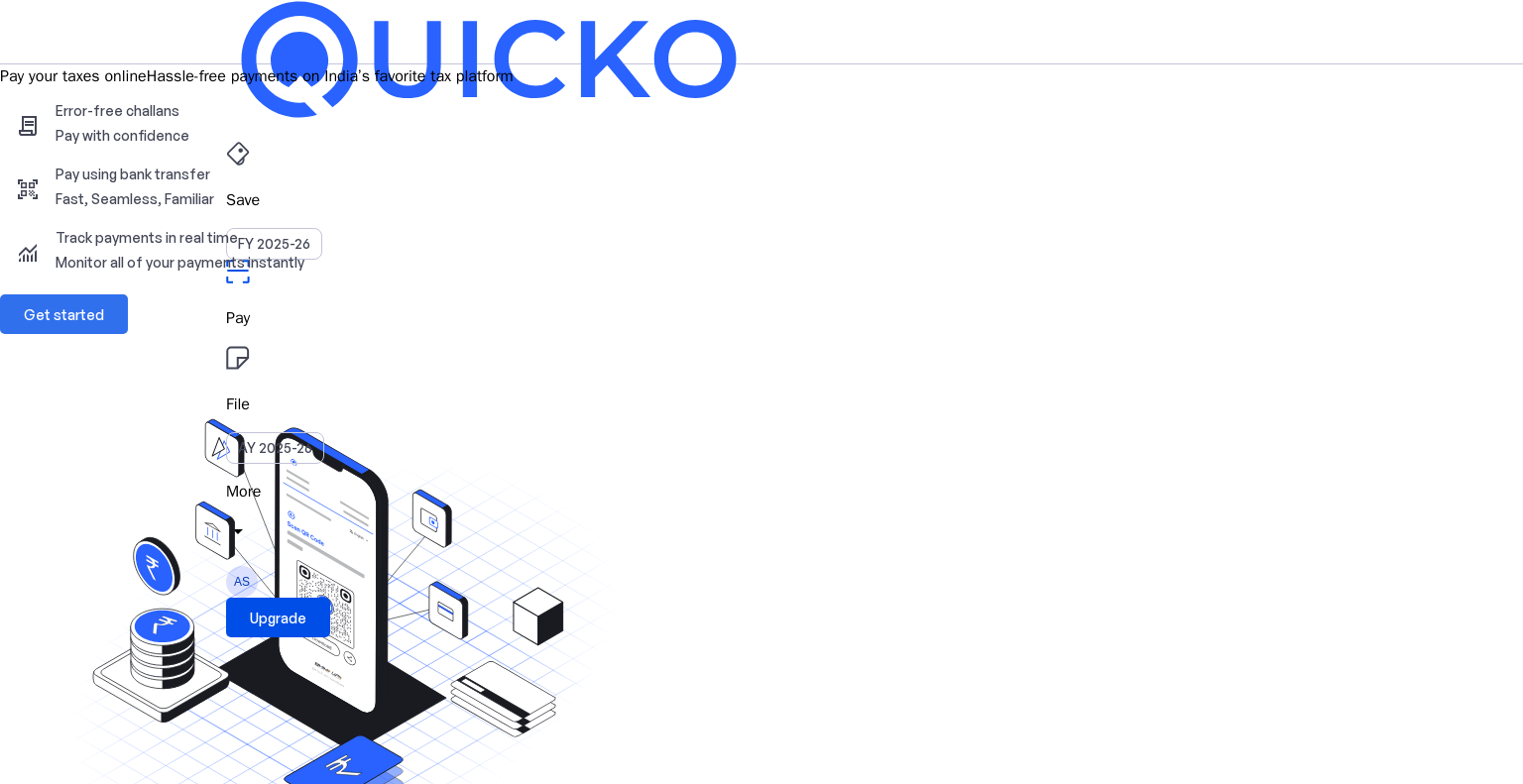 click on "Get started" at bounding box center [63, 314] 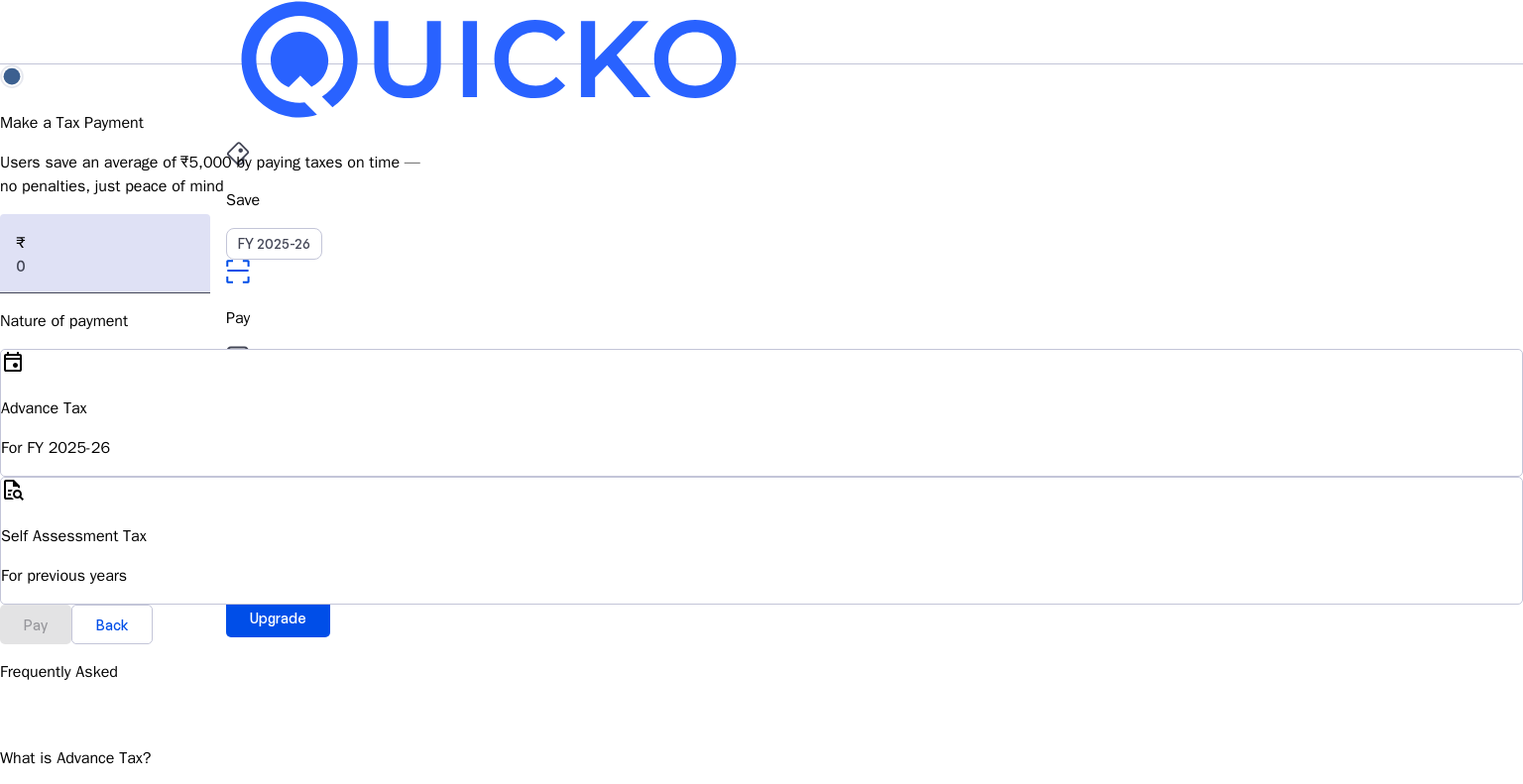 click on "arrow_drop_down" at bounding box center (238, 531) 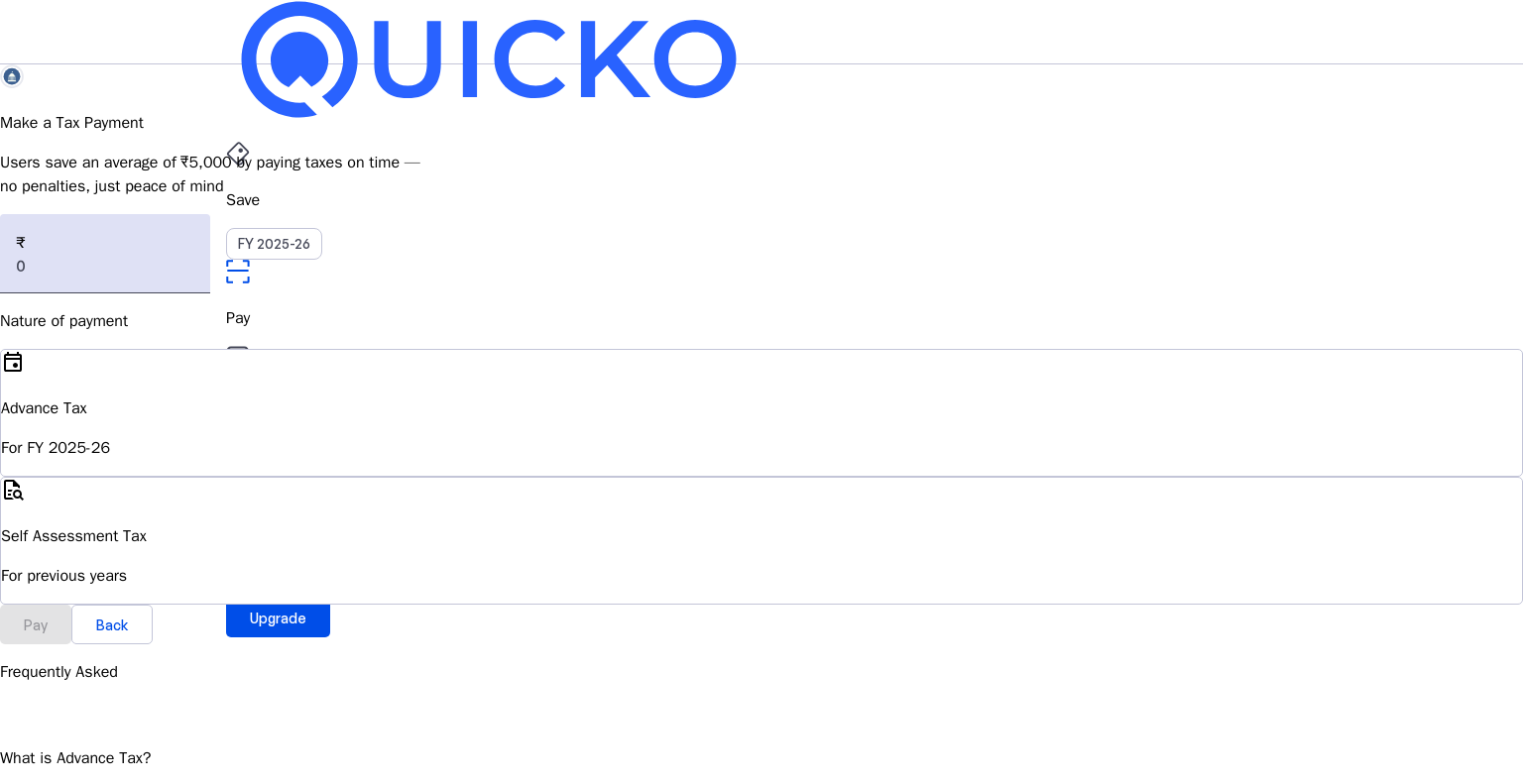 click on "Tools" at bounding box center [157, 1457] 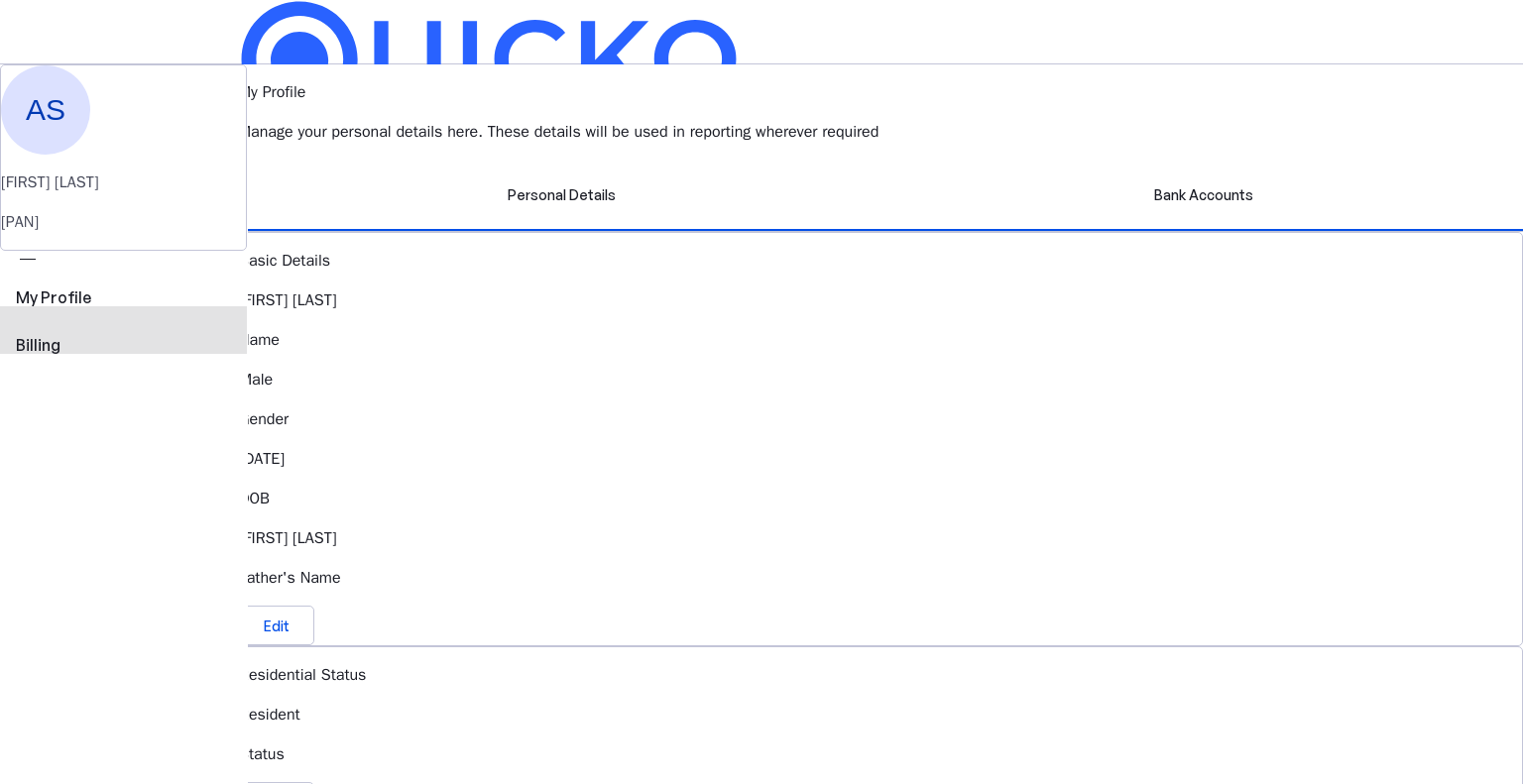 click on "view_carousel Billing" at bounding box center (123, 330) 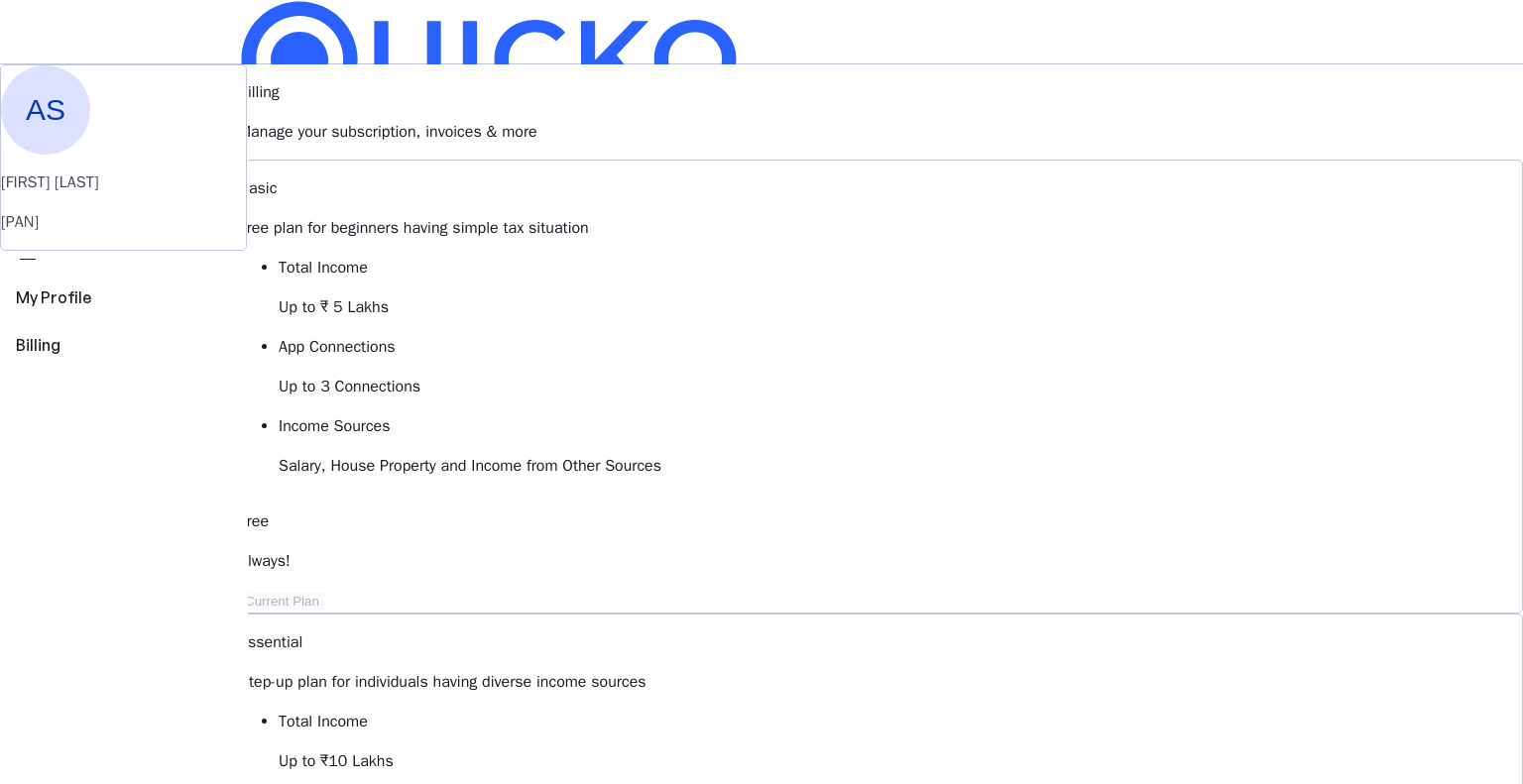 click on "View Comparison" at bounding box center [295, 1692] 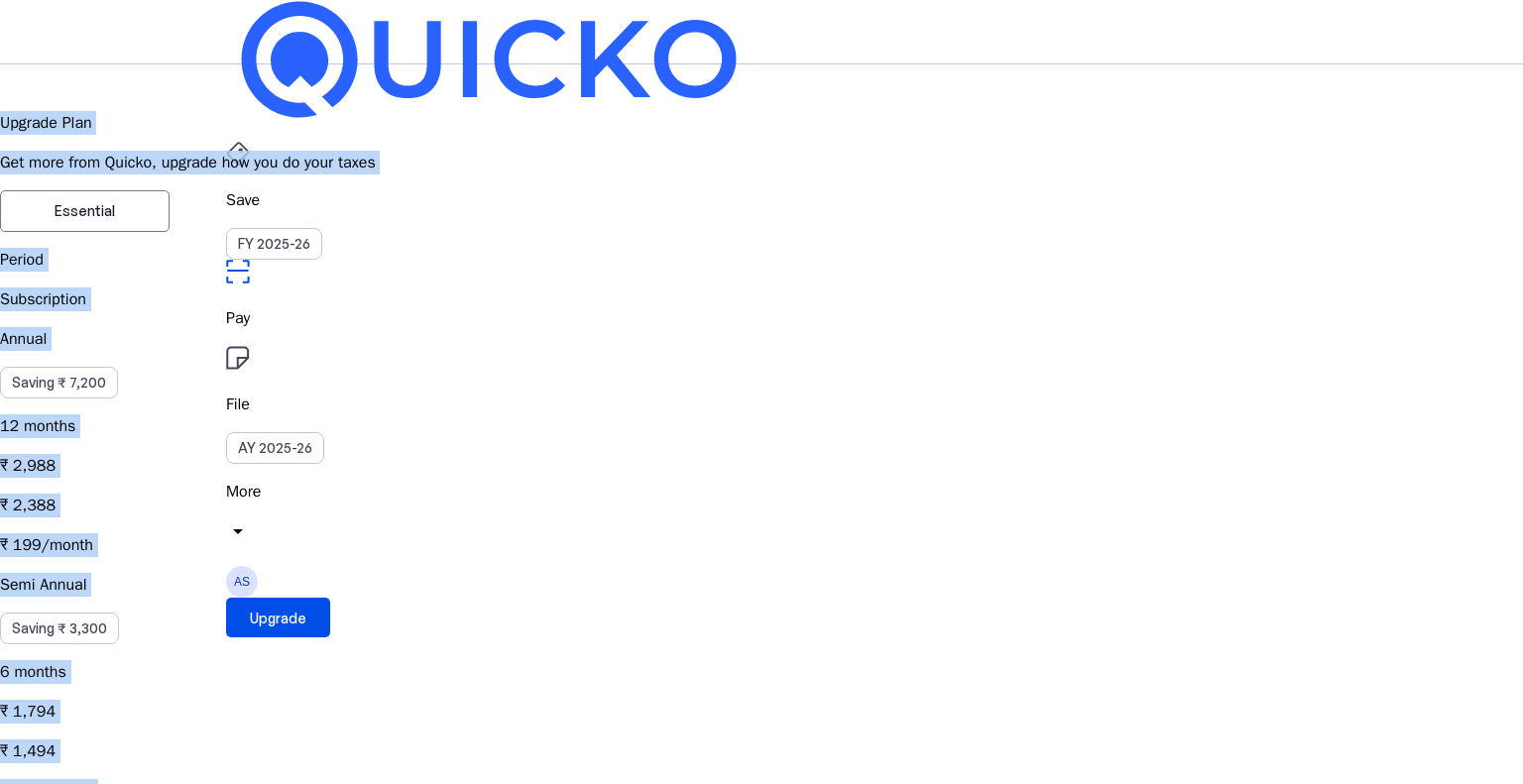 drag, startPoint x: 1518, startPoint y: 224, endPoint x: 1522, endPoint y: 363, distance: 139.05754 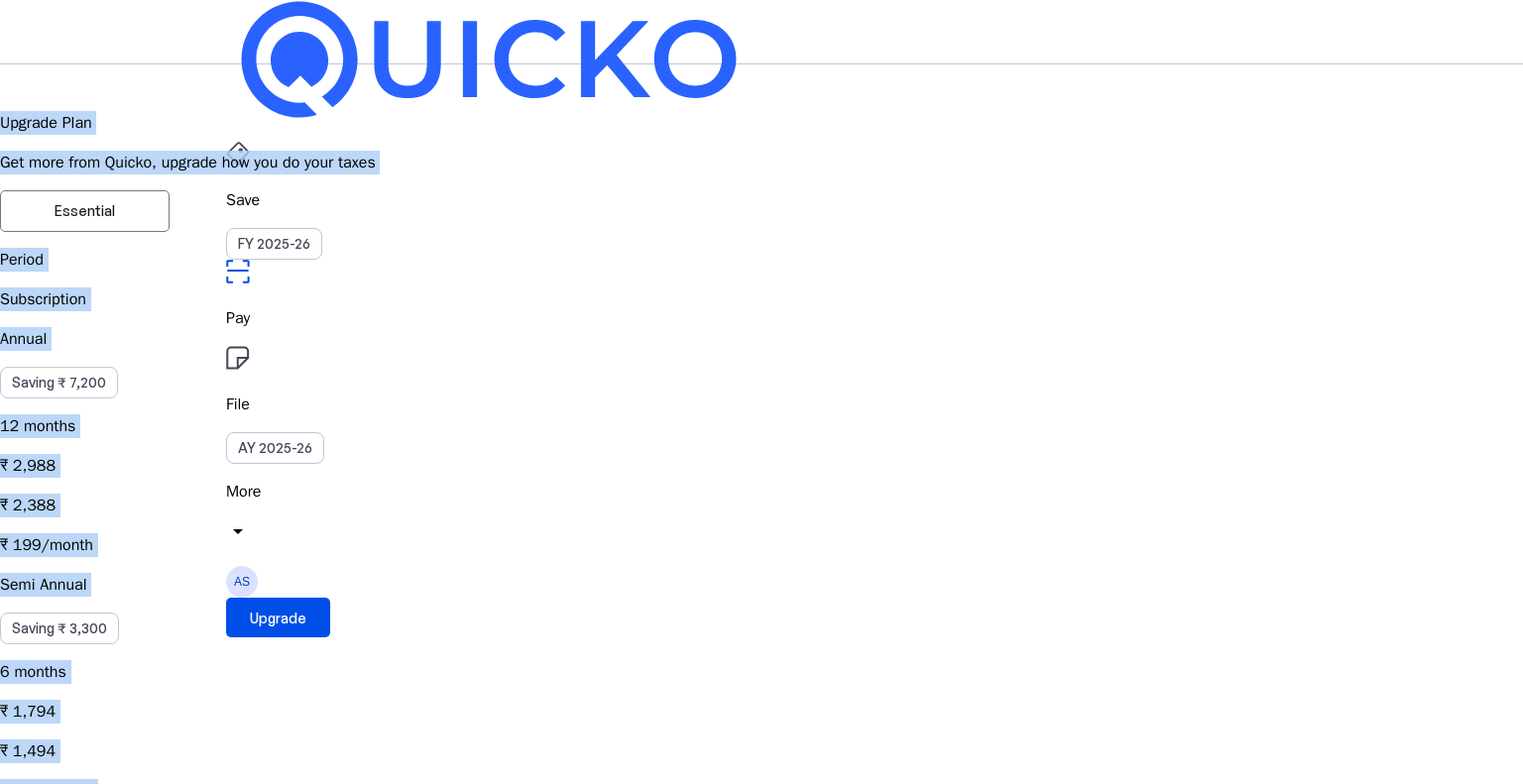 click on "Save FY 2025-26  Pay   File AY 2025-26  More  arrow_drop_down  AS   Upgrade  Upgrade Plan Get more from Quicko, upgrade how you do your taxes  Essential Elite Period Subscription Annual  Saving ₹ 7,200  12 months   ₹ 2,988   ₹ 2,388  ₹ 199/month  Semi Annual  Saving ₹ 3,300  6 months   ₹ 1,794   ₹ 1,494  ₹ 249/month  Quarterly  Saving ₹ 1,500  3 months   ₹ 1,047   ₹ 897  ₹ 299/month  One-Time Single Pass Purchasing Elite one time would keep your plan active for 30 days, granting you access to all Elite features during this period.  ₹ 899  ₹ 799 Offers local_activity Apply Coupon chevron_right Summary  Period   Annual   Subtotal   ₹ 2,388   Discount   ₹ 0   Total   ₹ 2,388  The above total includes GST at 18%, i.e ₹ 364.   Upgrade to Elite   By clicking on ‘Upgrade to Elite’ you agree to Quicko’s  Terms of use © Quicko Infosoft Private Limited Built with favorite from [CITY]" at bounding box center (762, 1037) 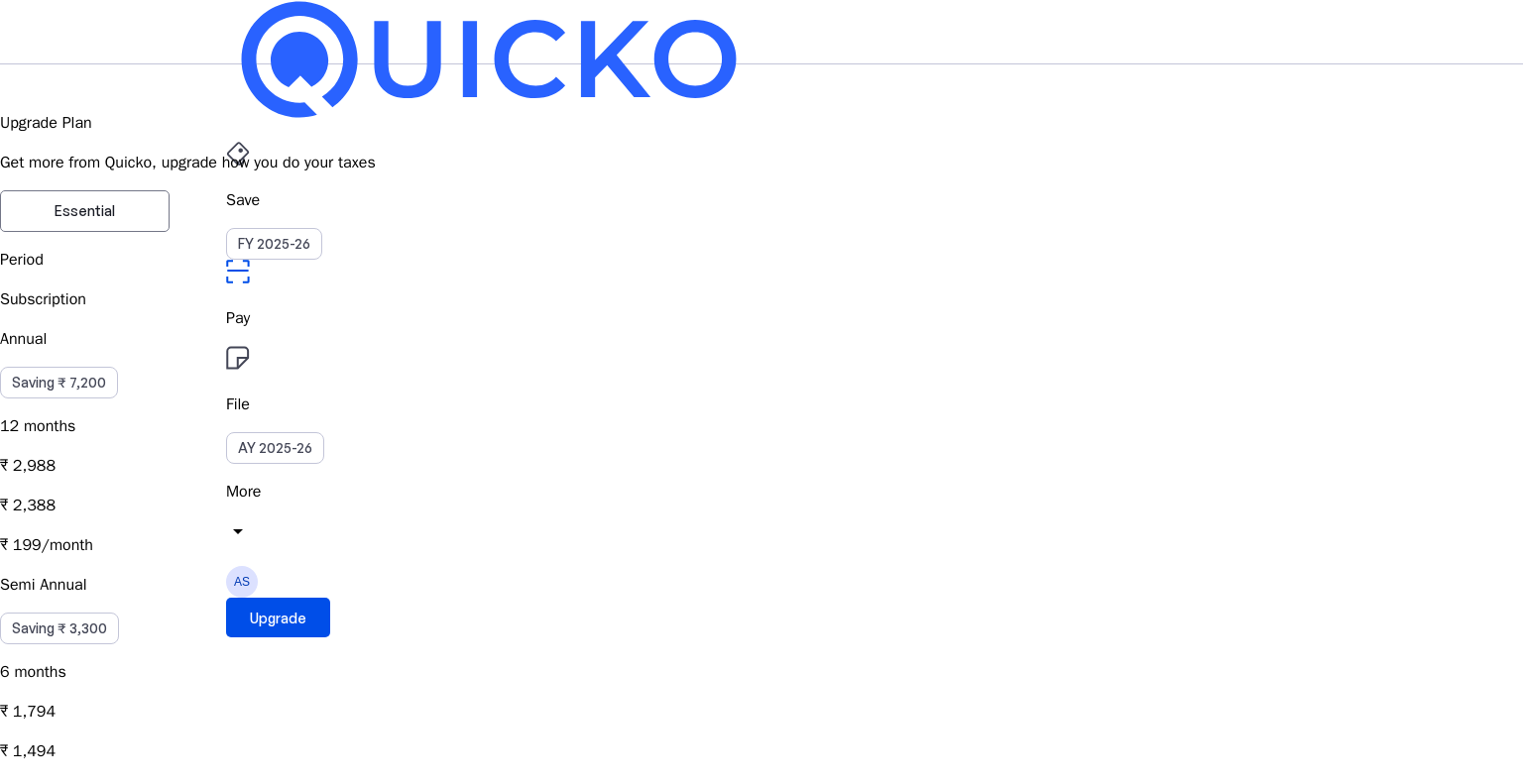 click on "Save" at bounding box center [762, 200] 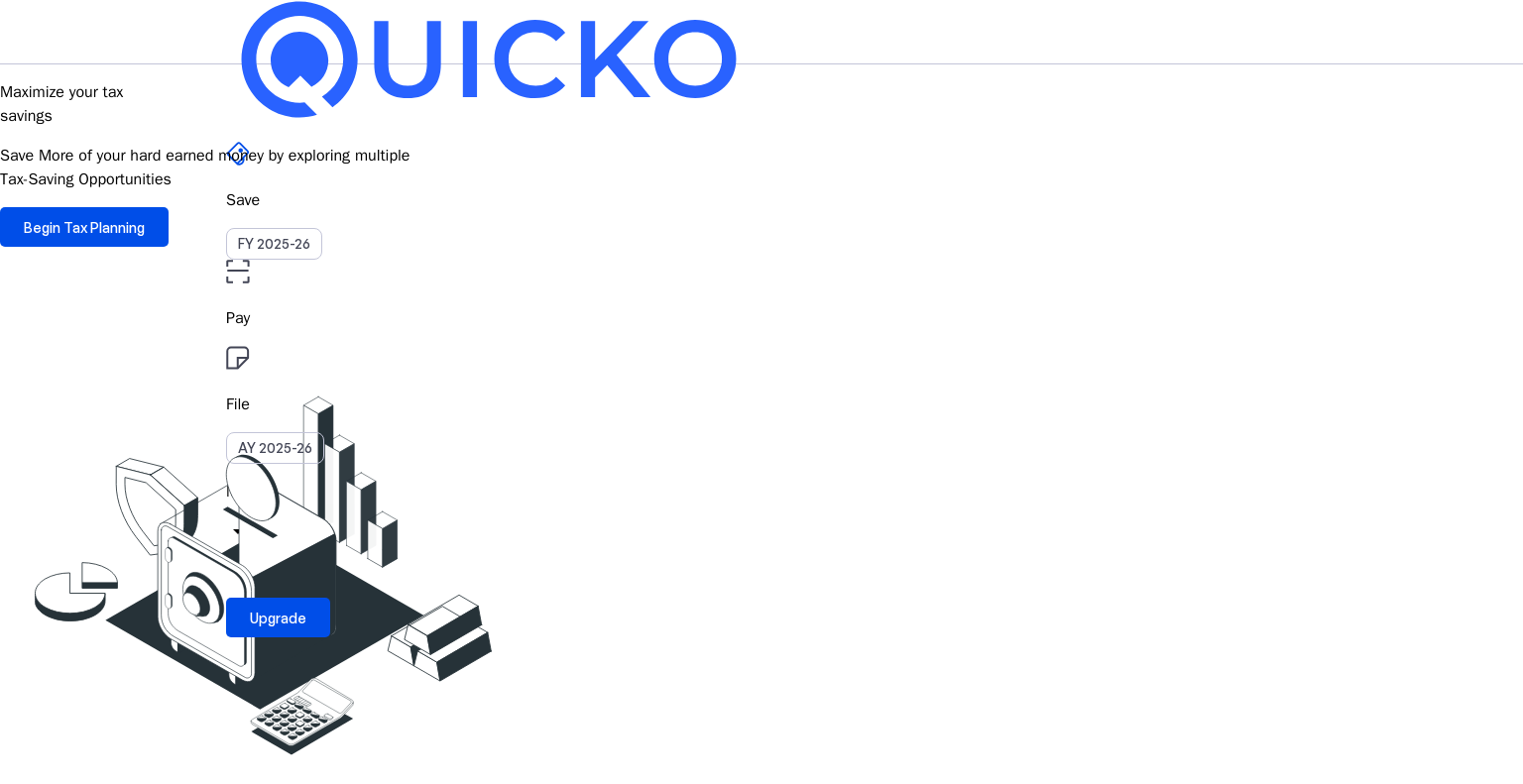 click on "File" at bounding box center (762, 318) 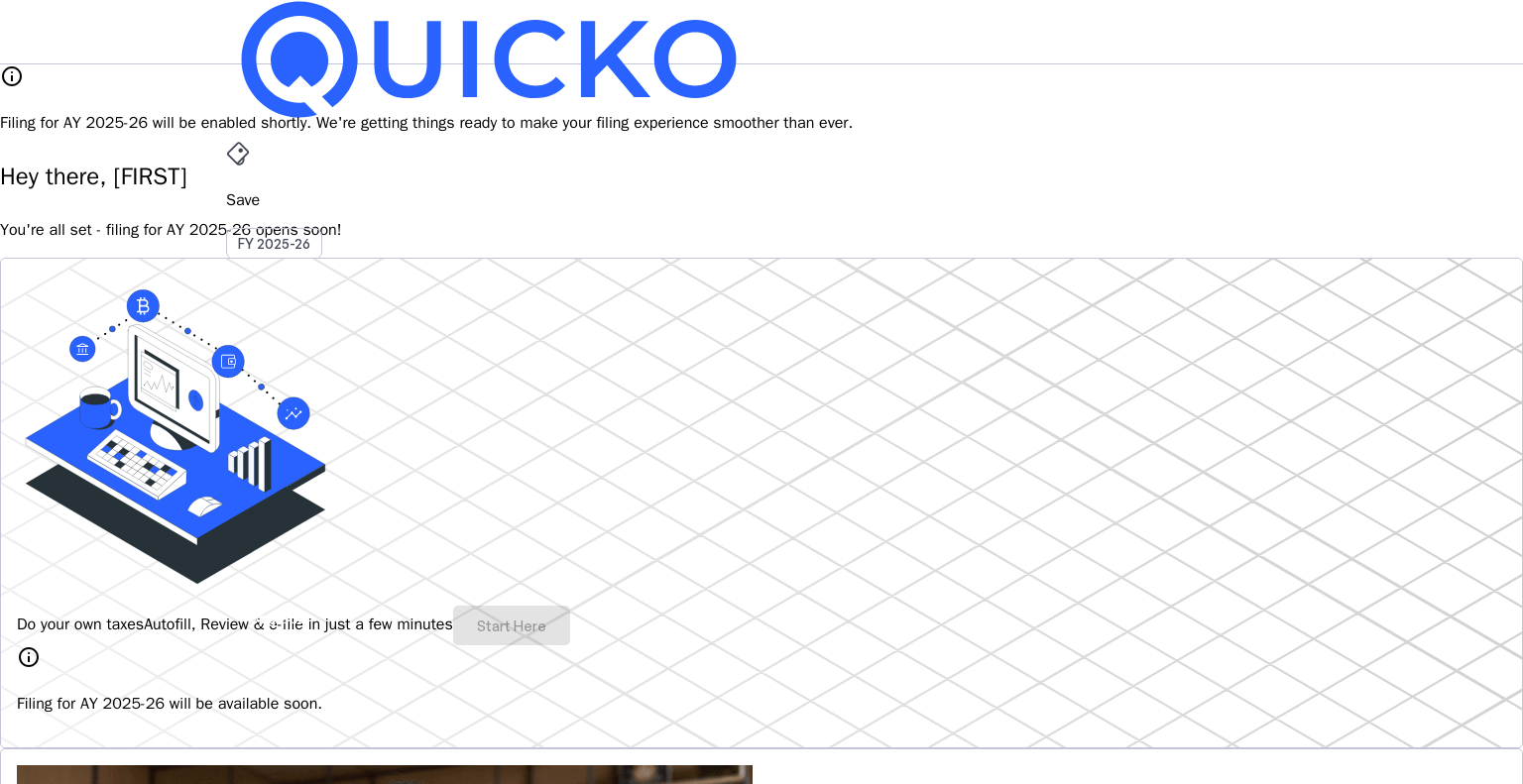 click on "AY 2025-26" at bounding box center (275, 448) 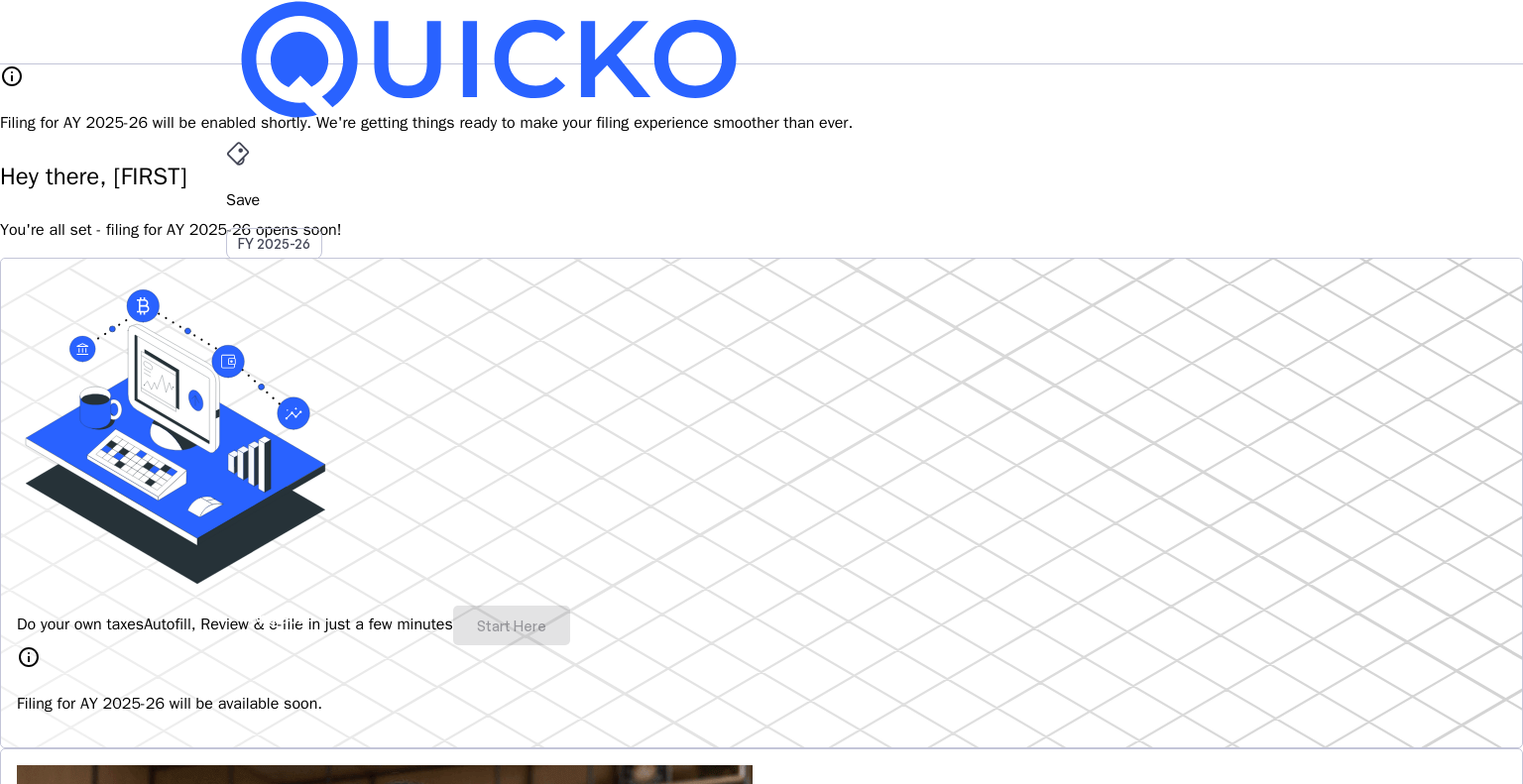 click on "Do your own taxes   Autofill, Review & e-file in just a few minutes   Start Here" at bounding box center (762, 625) 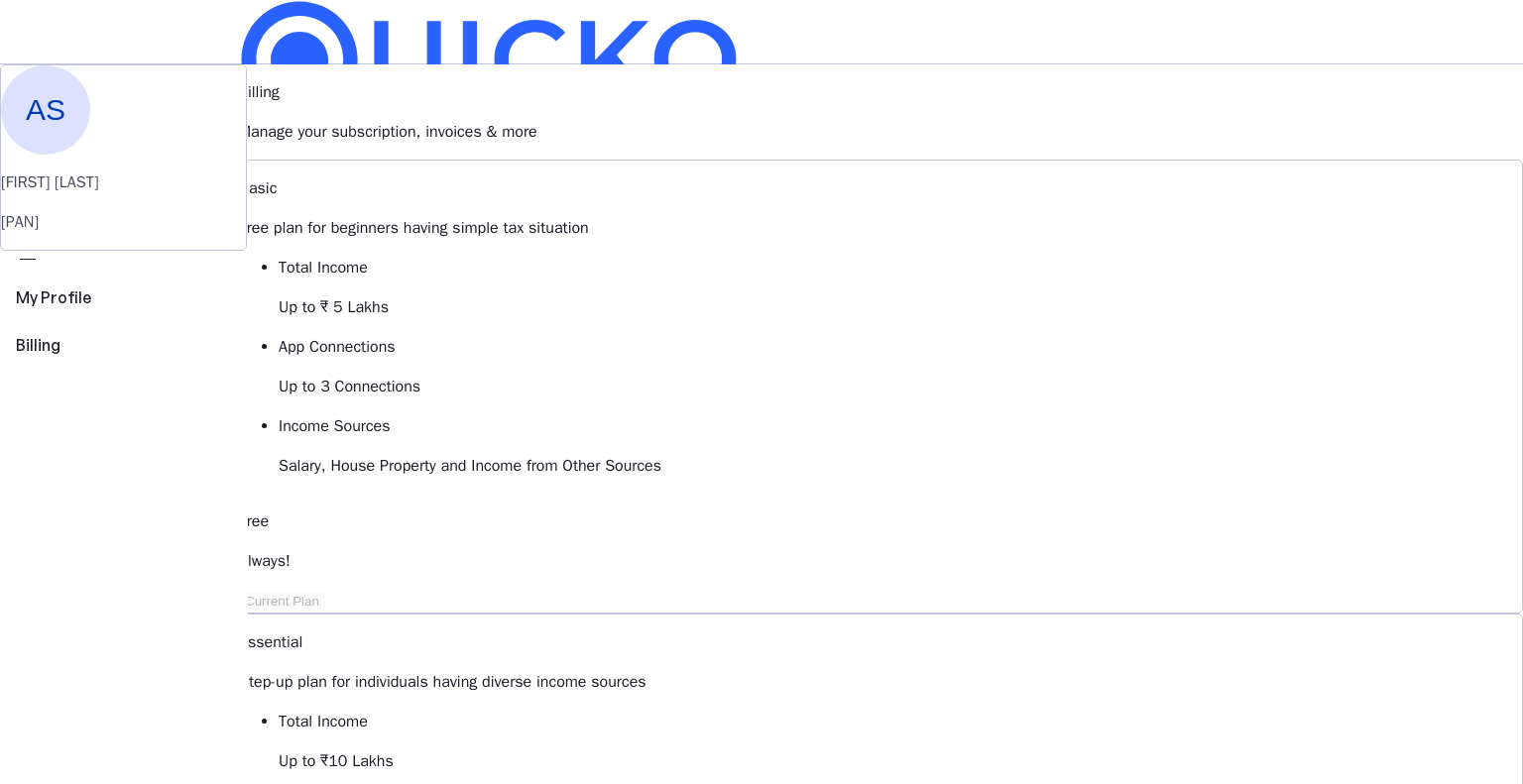 click at bounding box center (489, 59) 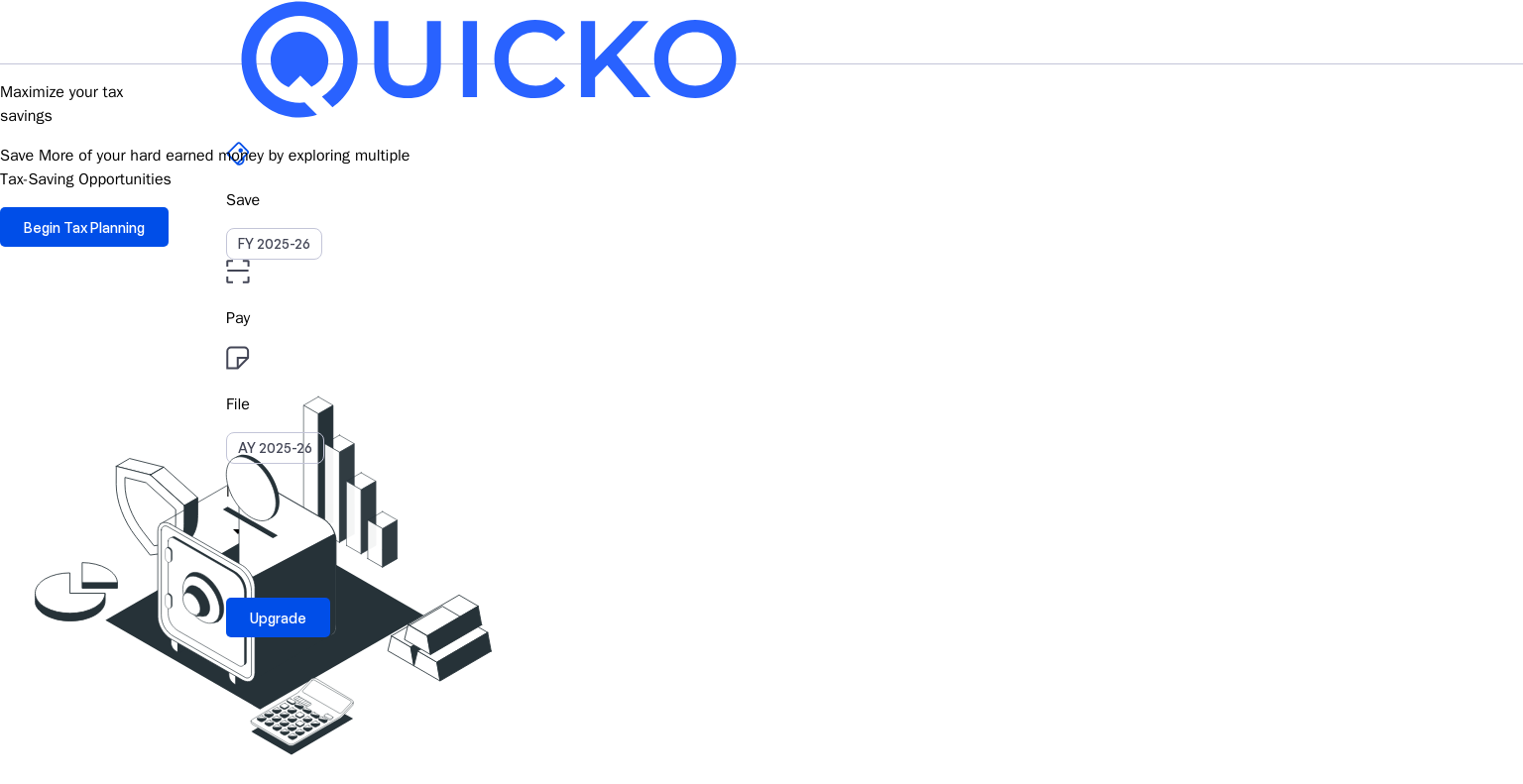 click on "AS" at bounding box center (242, 582) 